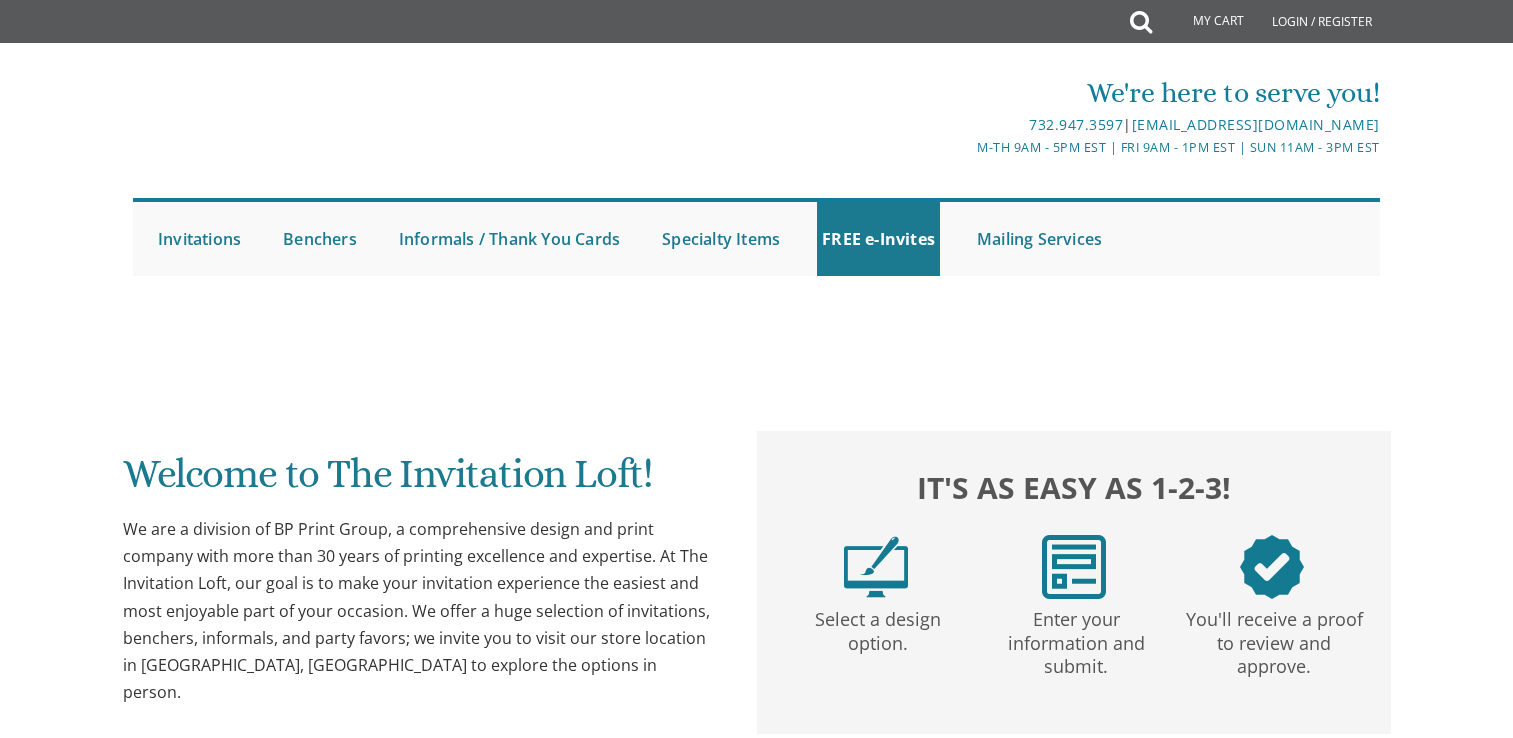 scroll, scrollTop: 0, scrollLeft: 0, axis: both 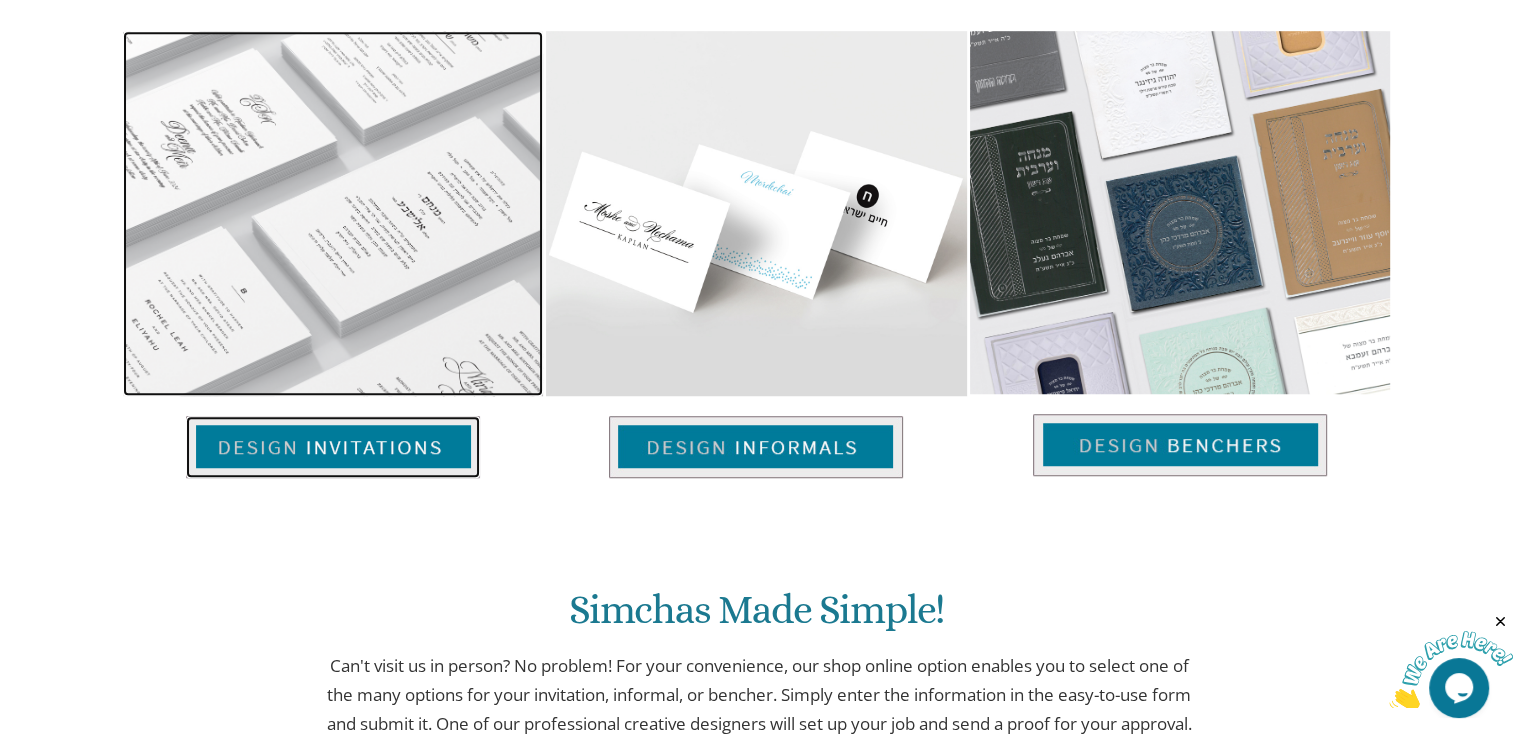 click at bounding box center (333, 447) 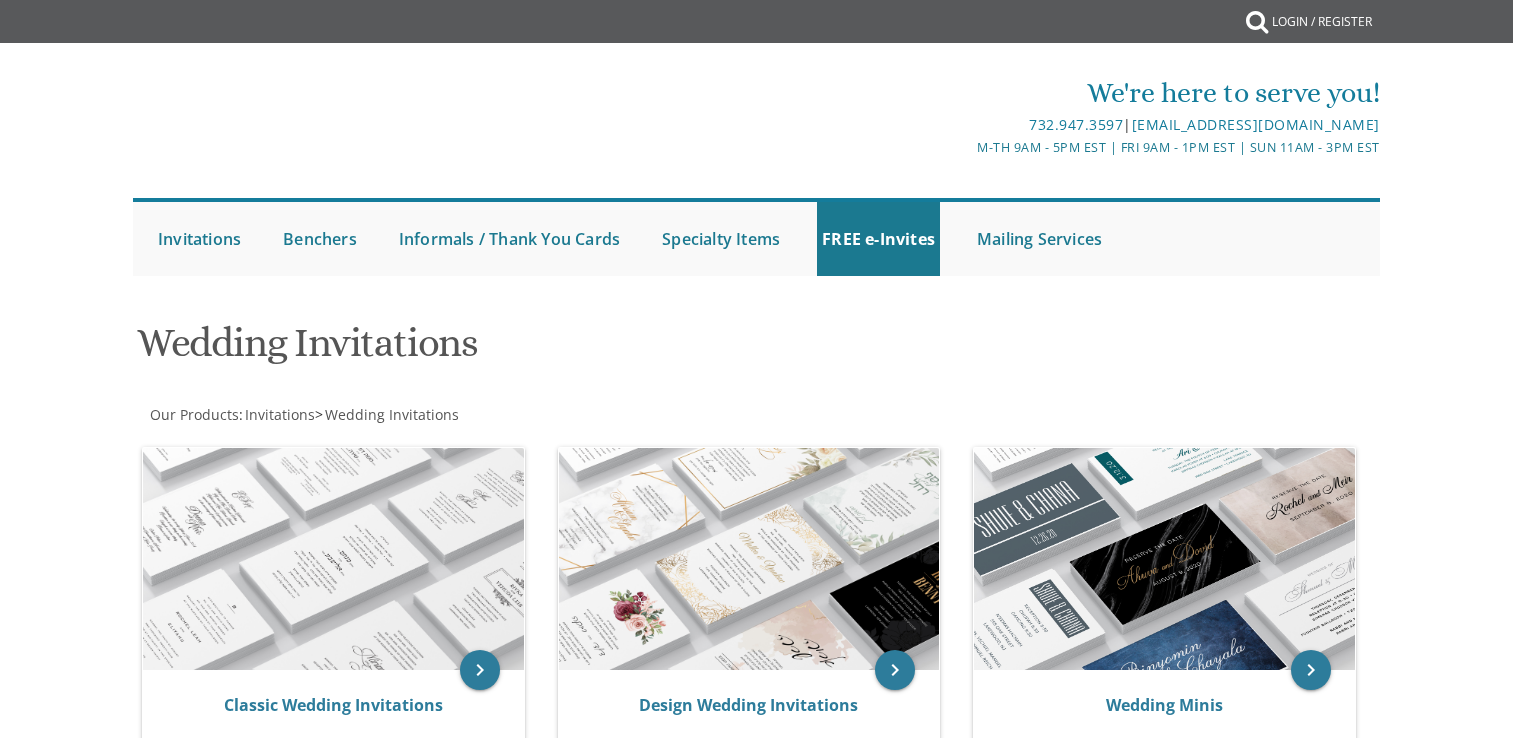 scroll, scrollTop: 0, scrollLeft: 0, axis: both 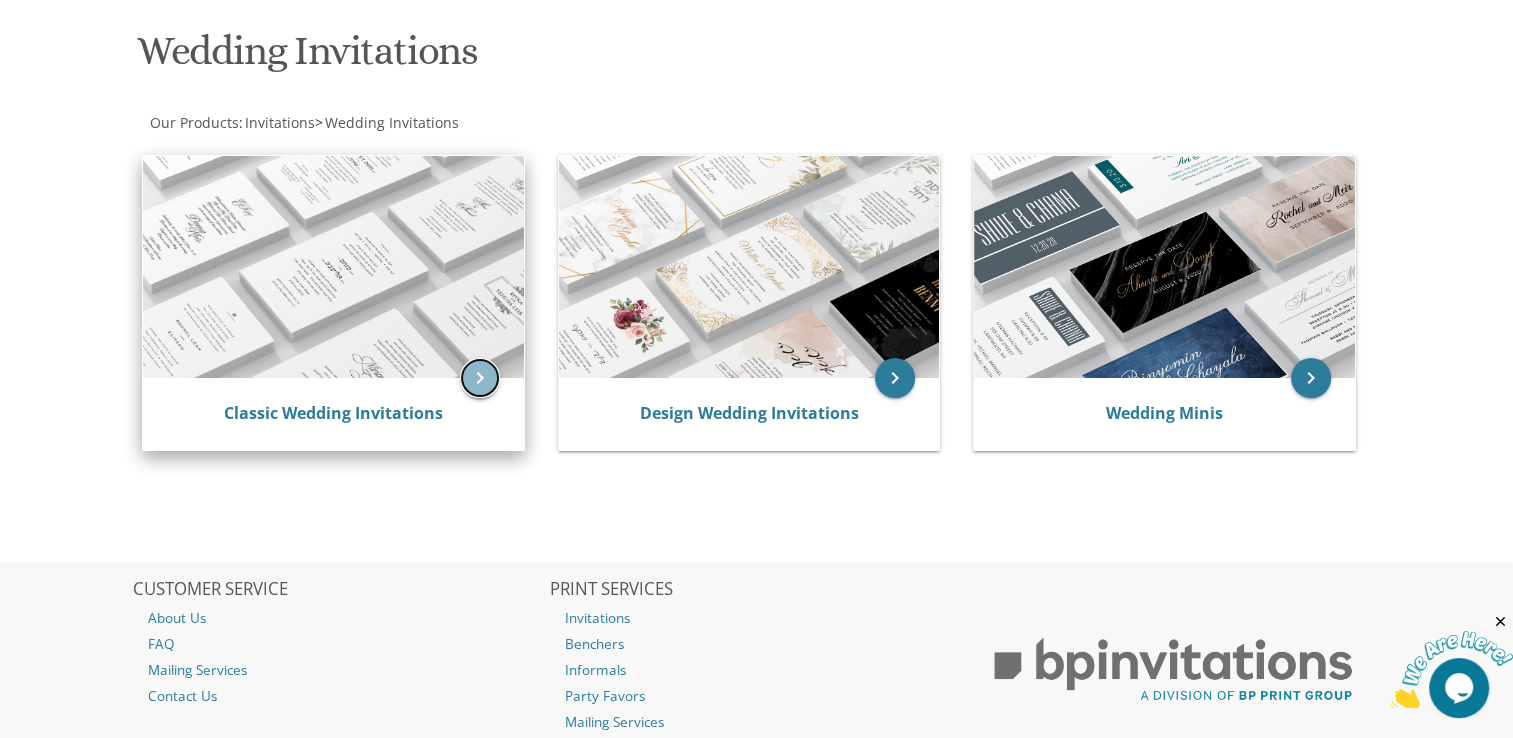 click on "keyboard_arrow_right" at bounding box center [480, 378] 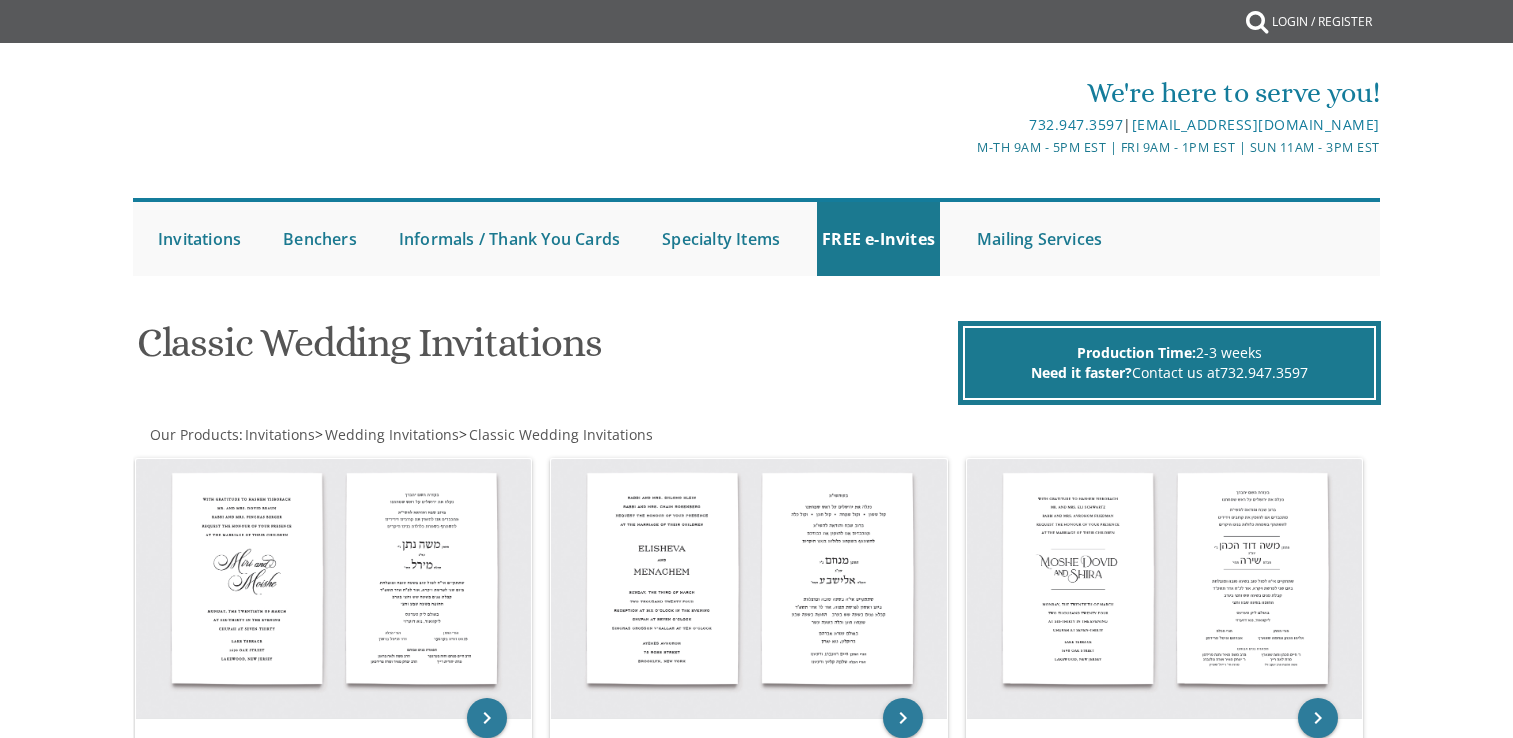scroll, scrollTop: 0, scrollLeft: 0, axis: both 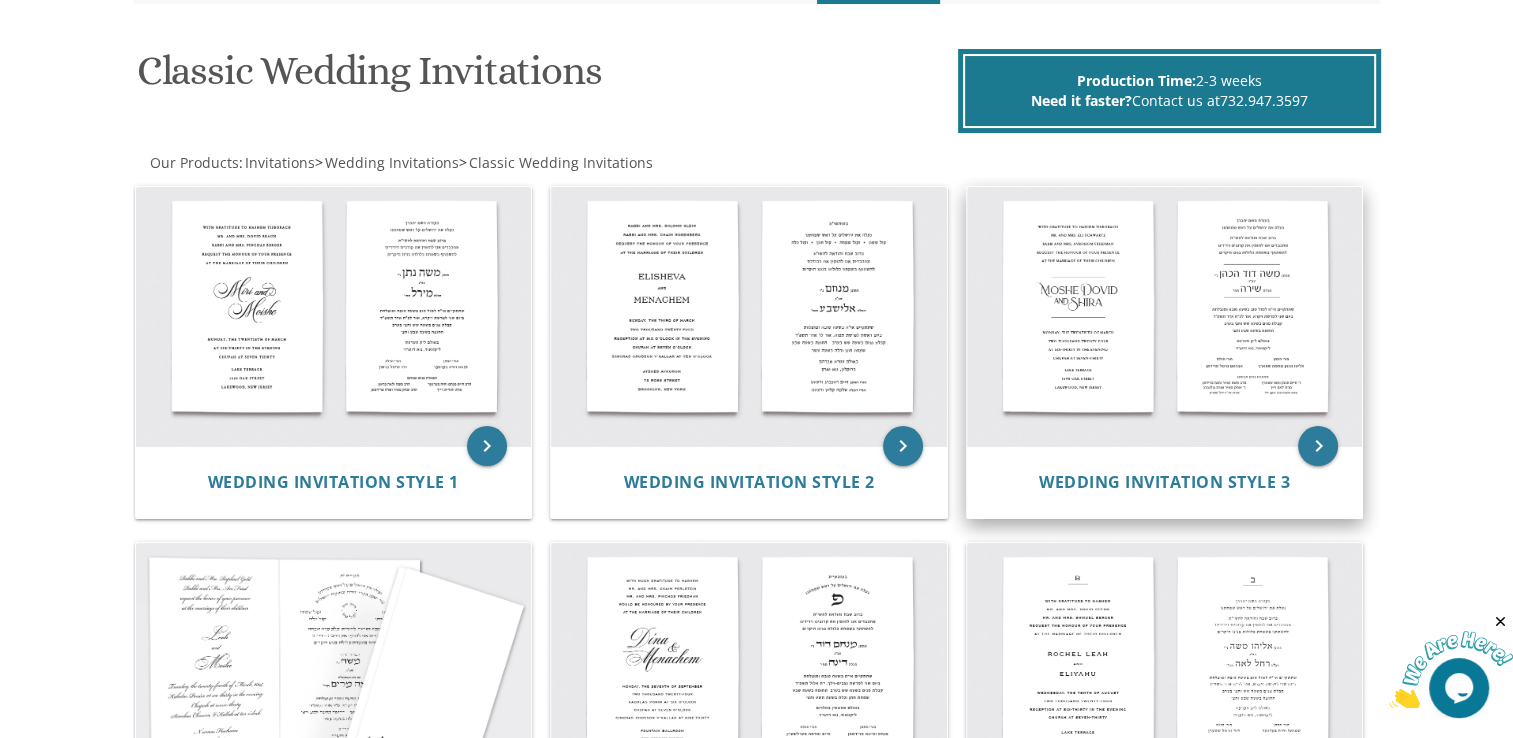 click at bounding box center [1165, 317] 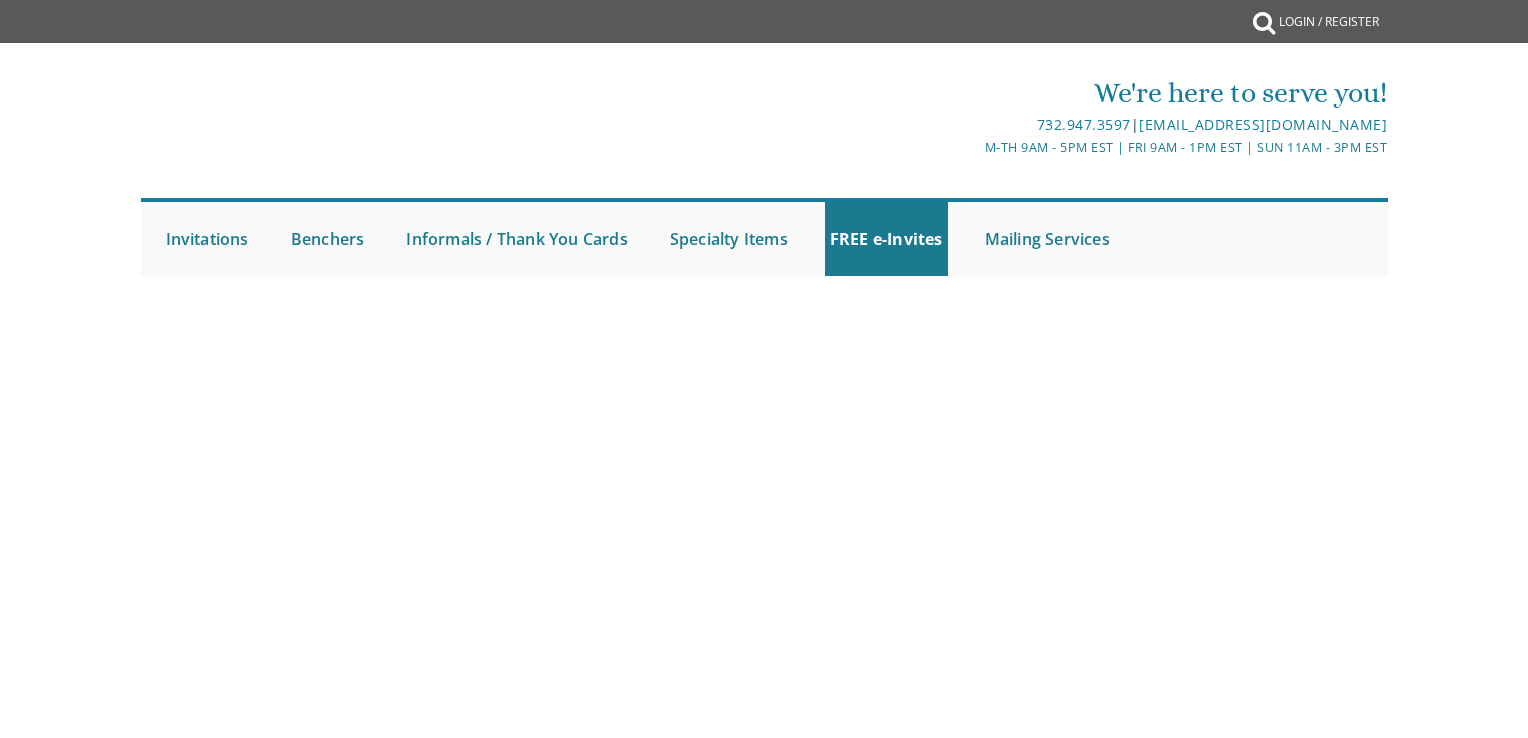 scroll, scrollTop: 0, scrollLeft: 0, axis: both 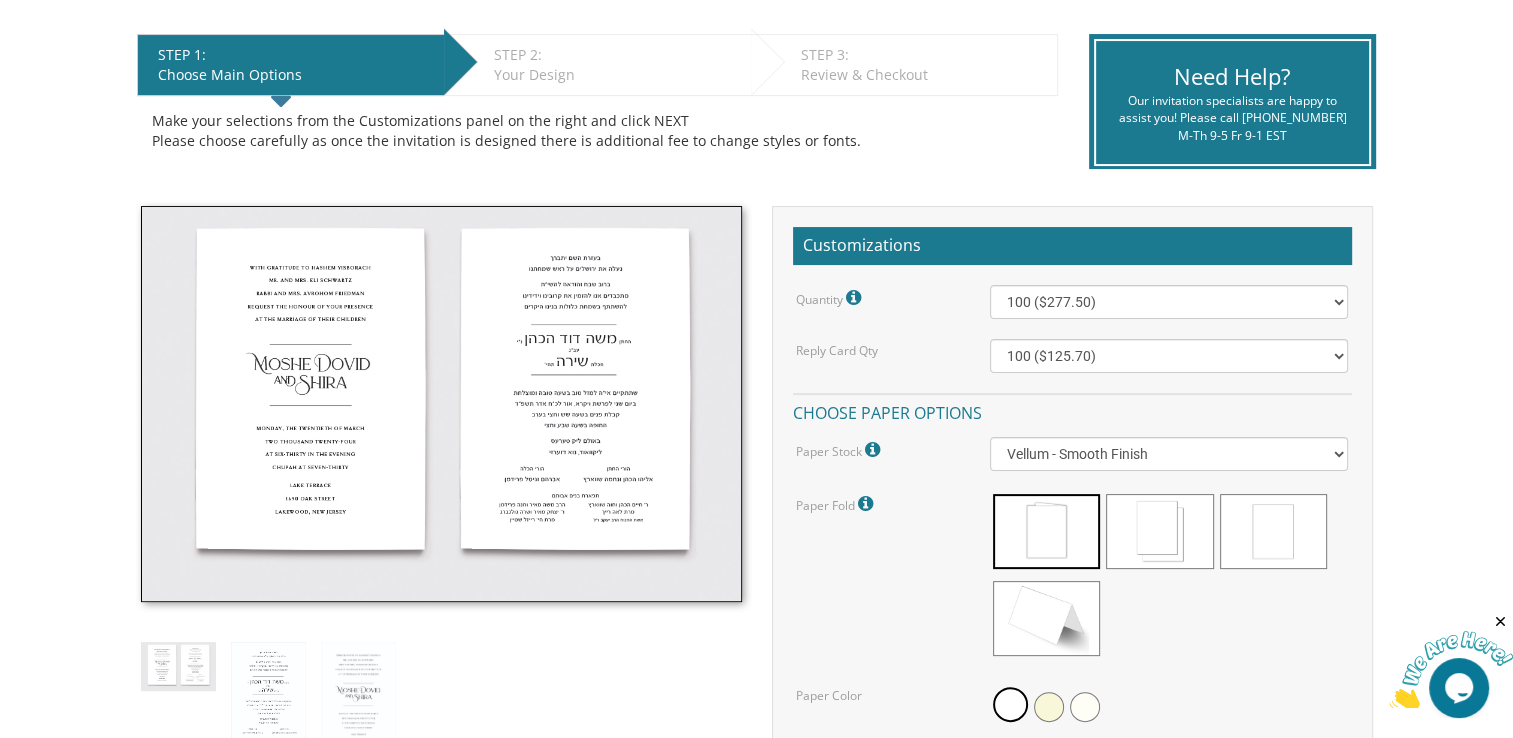 click at bounding box center [441, 404] 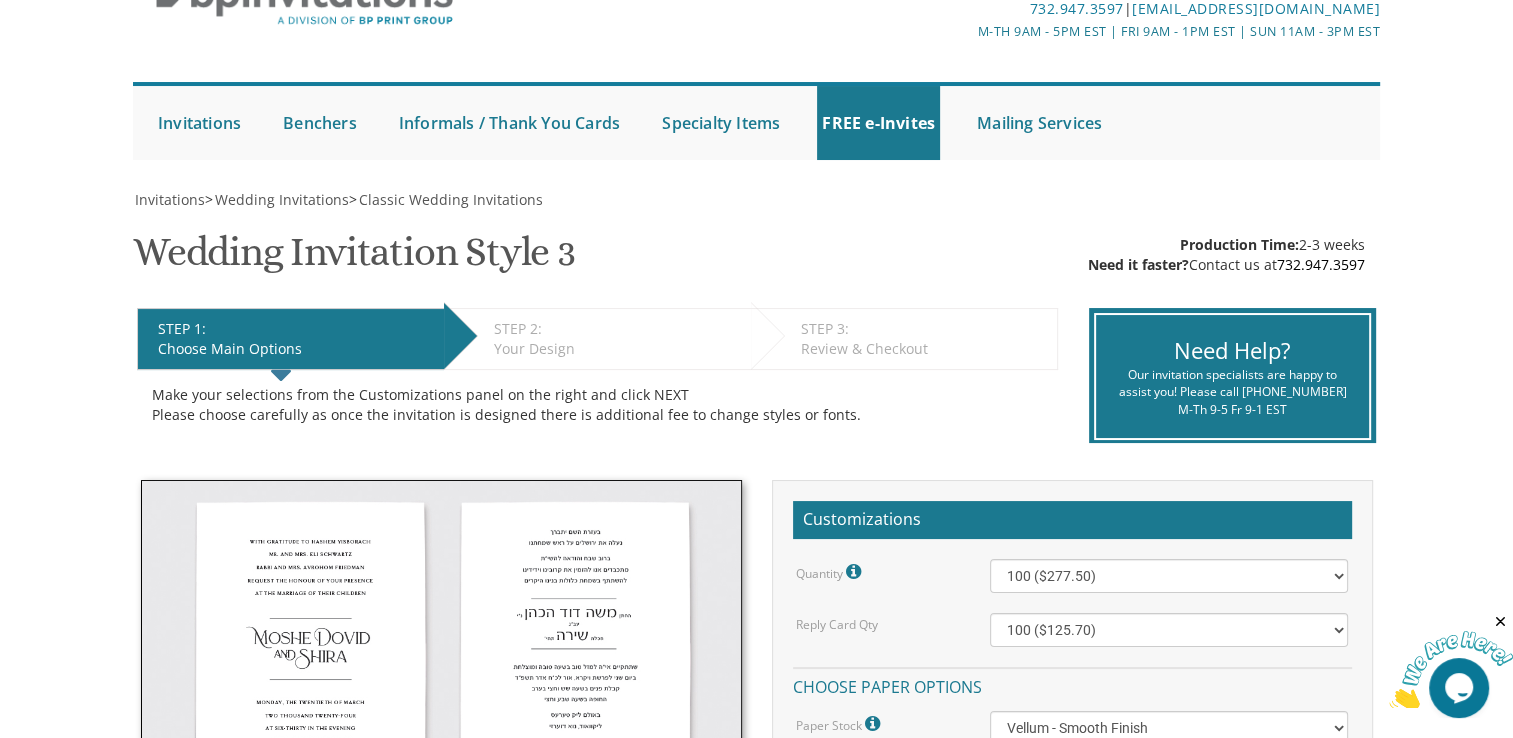 scroll, scrollTop: 116, scrollLeft: 0, axis: vertical 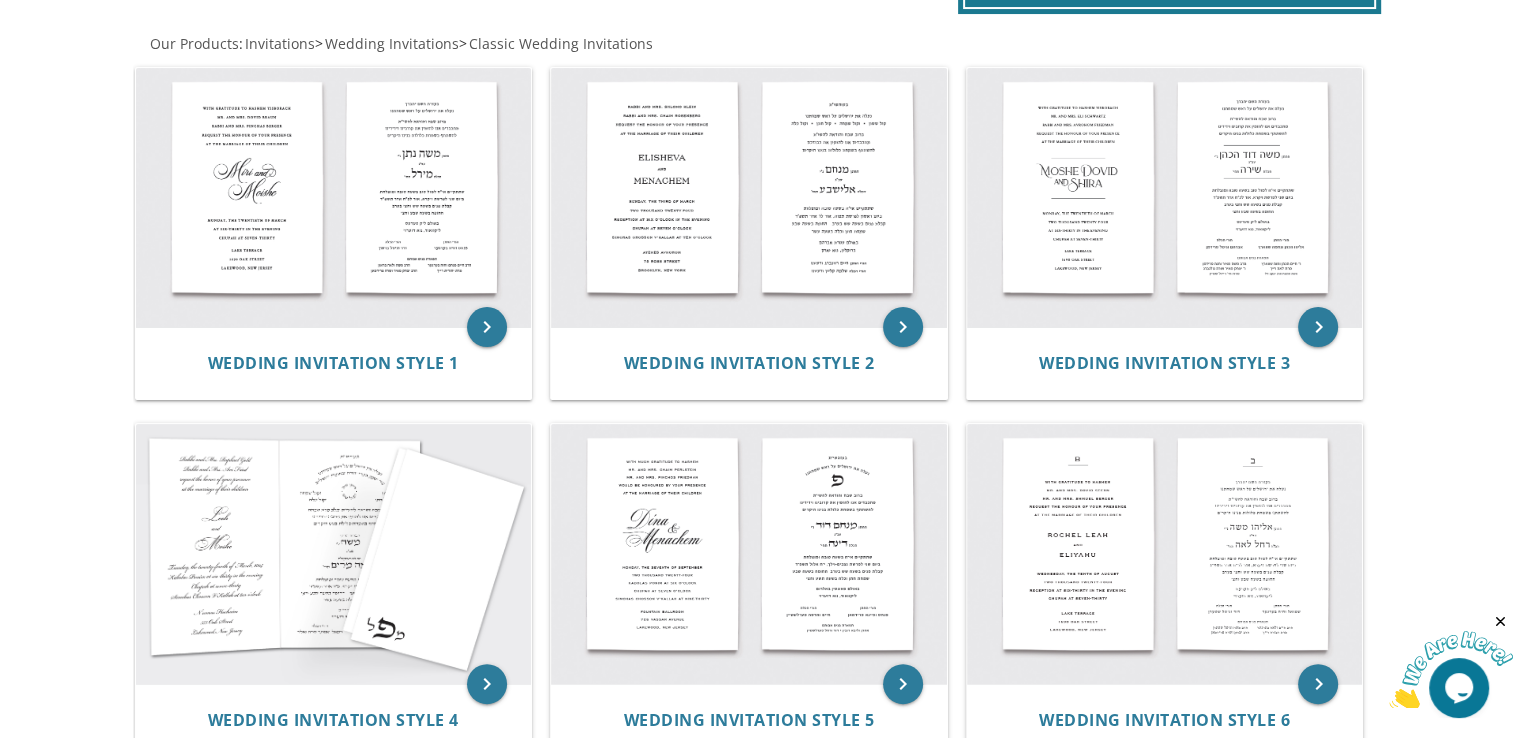 click on "Wedding Invitation Style 2" at bounding box center [749, 363] 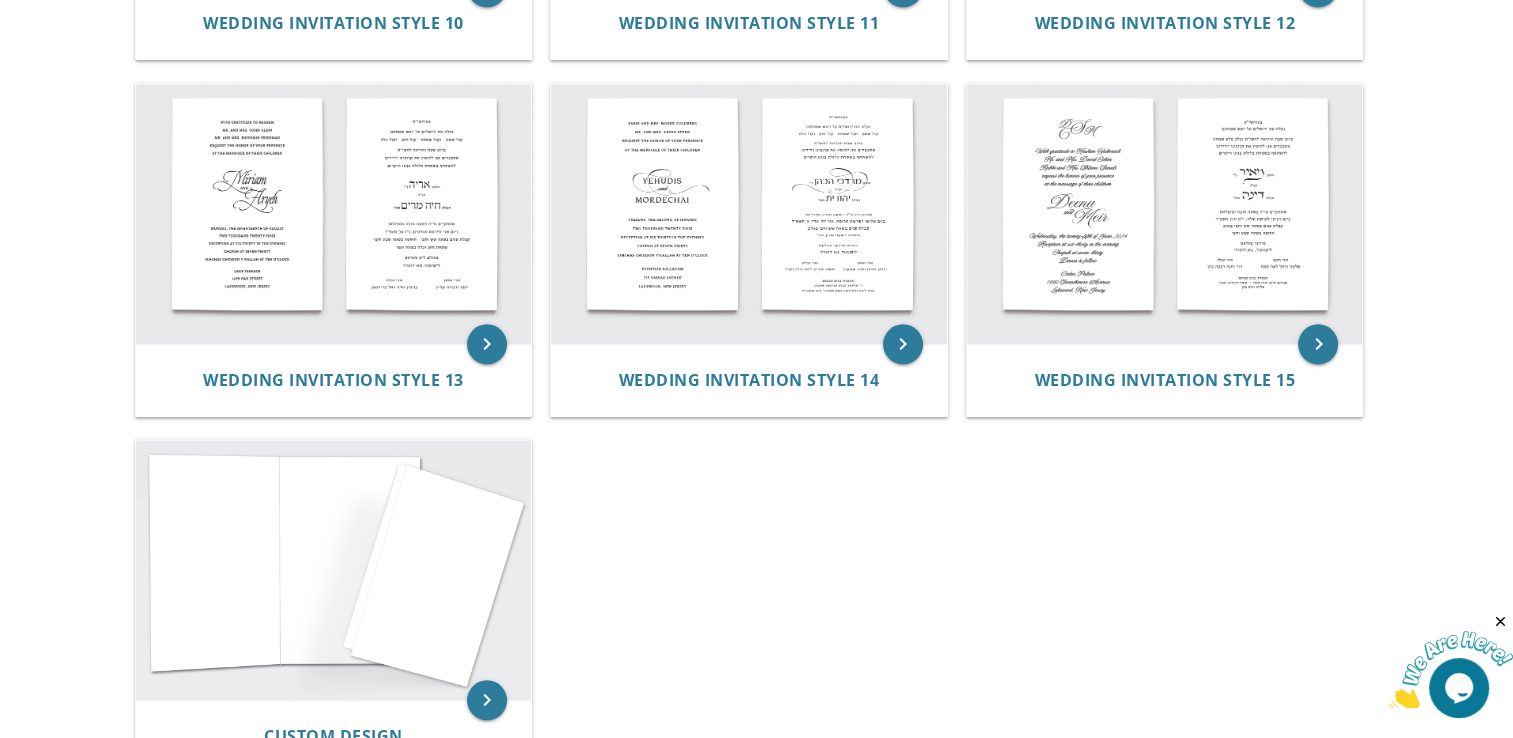 scroll, scrollTop: 1808, scrollLeft: 0, axis: vertical 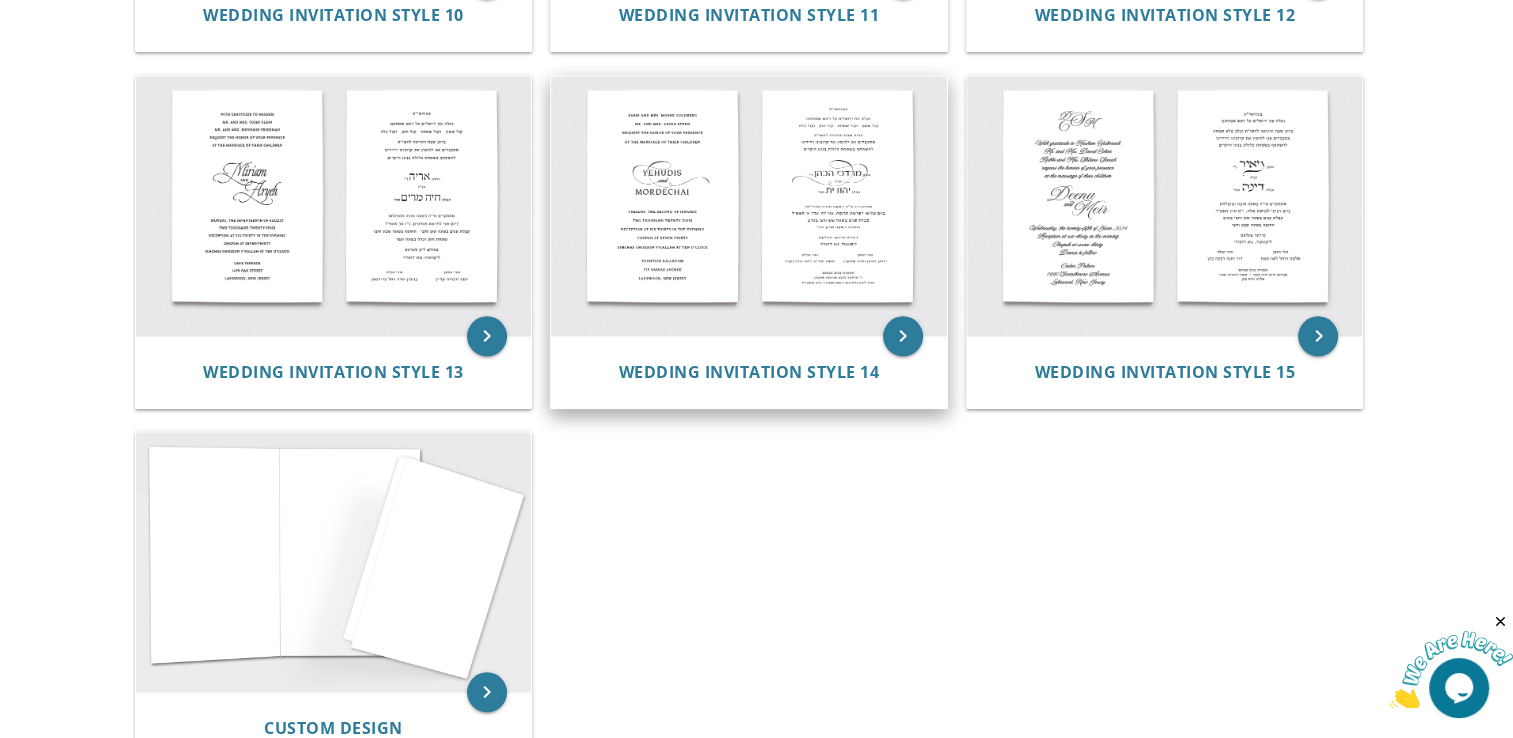 click at bounding box center [749, 206] 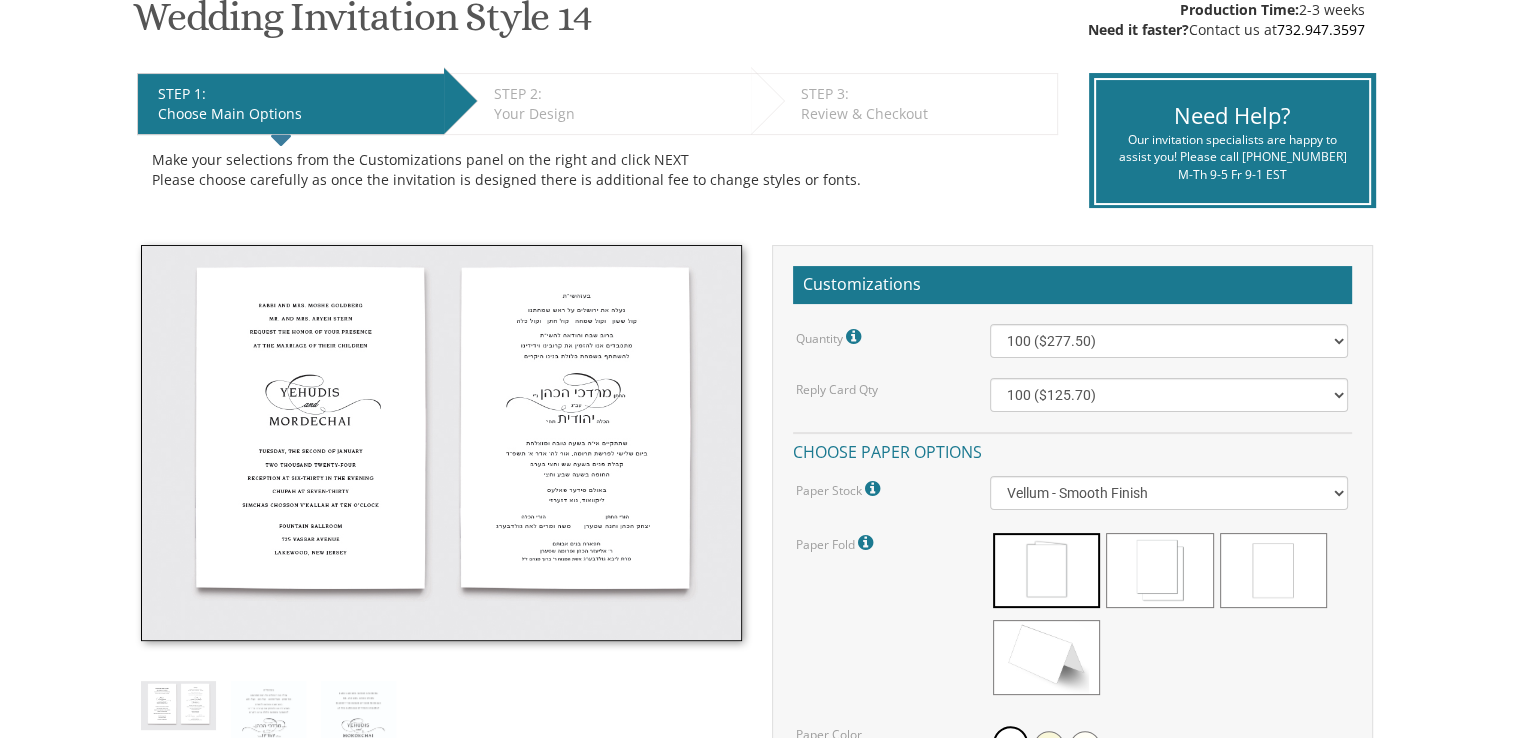 scroll, scrollTop: 352, scrollLeft: 0, axis: vertical 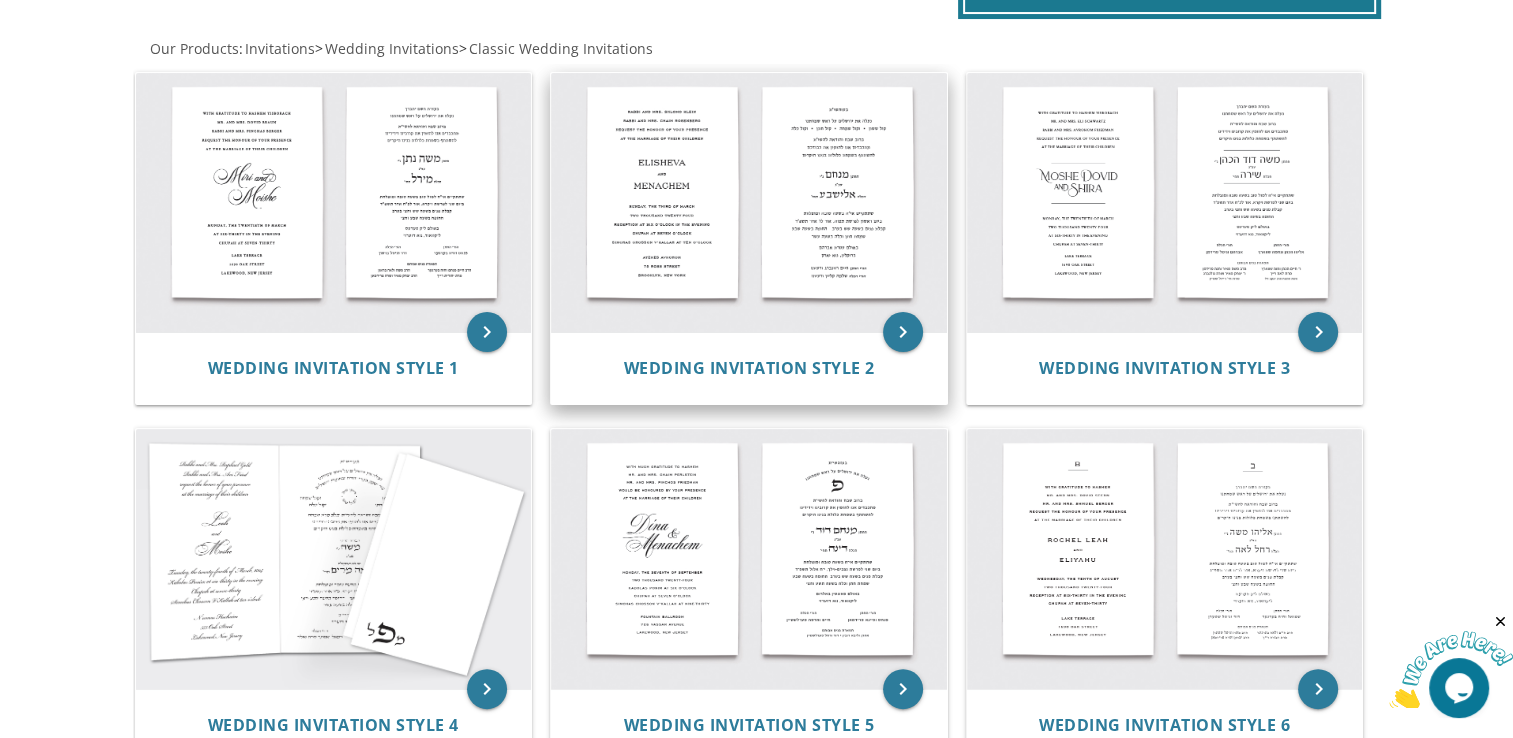 click at bounding box center (749, 203) 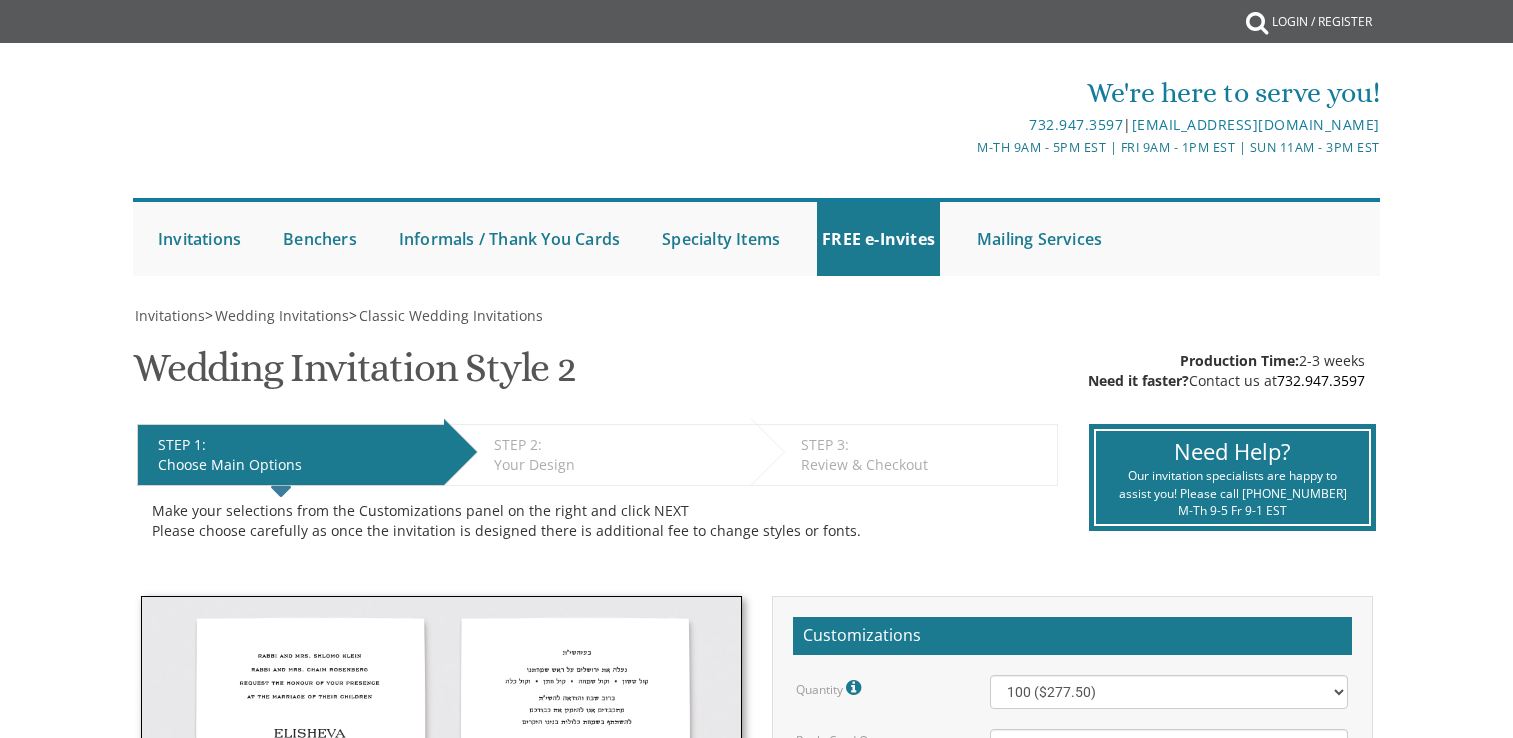 scroll, scrollTop: 0, scrollLeft: 0, axis: both 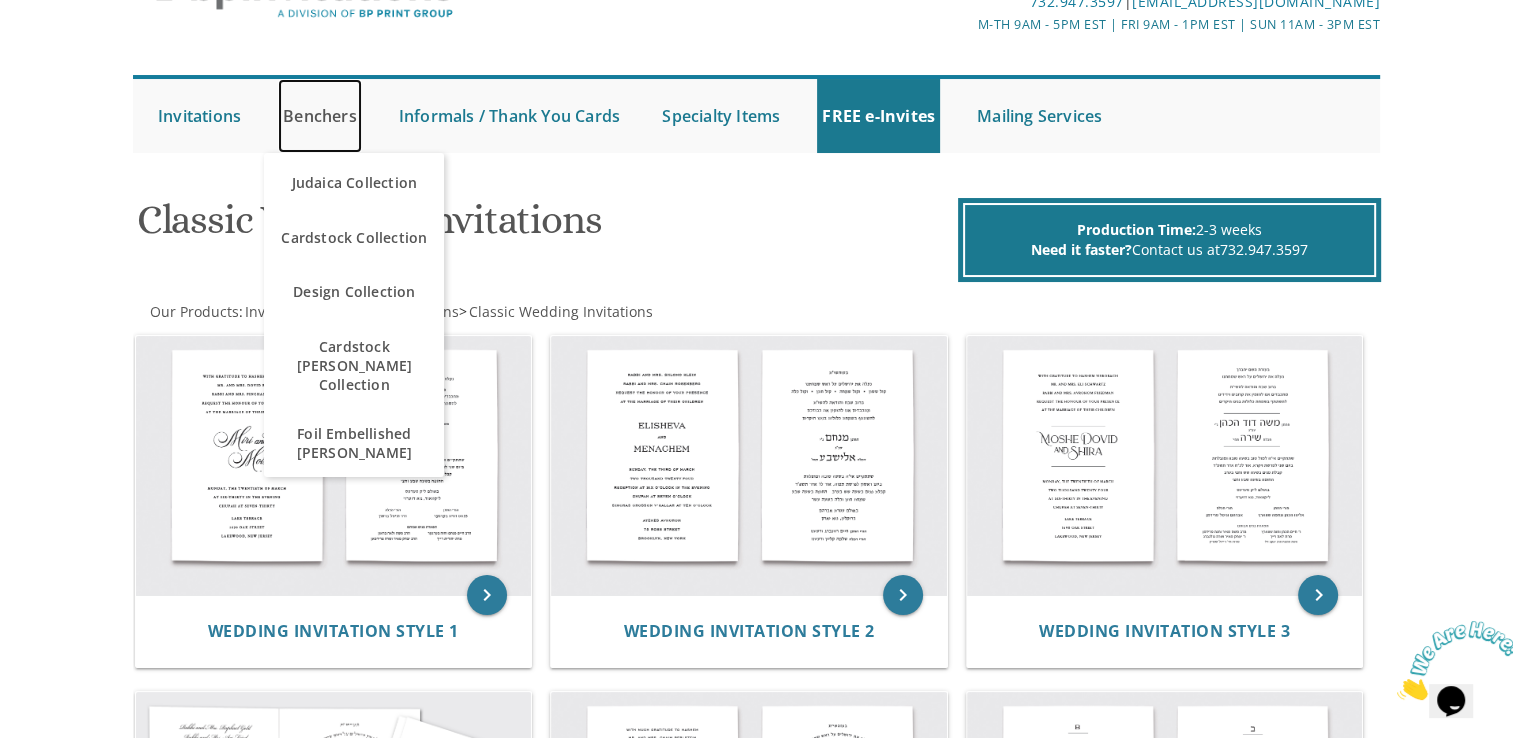 click on "Benchers" at bounding box center [320, 116] 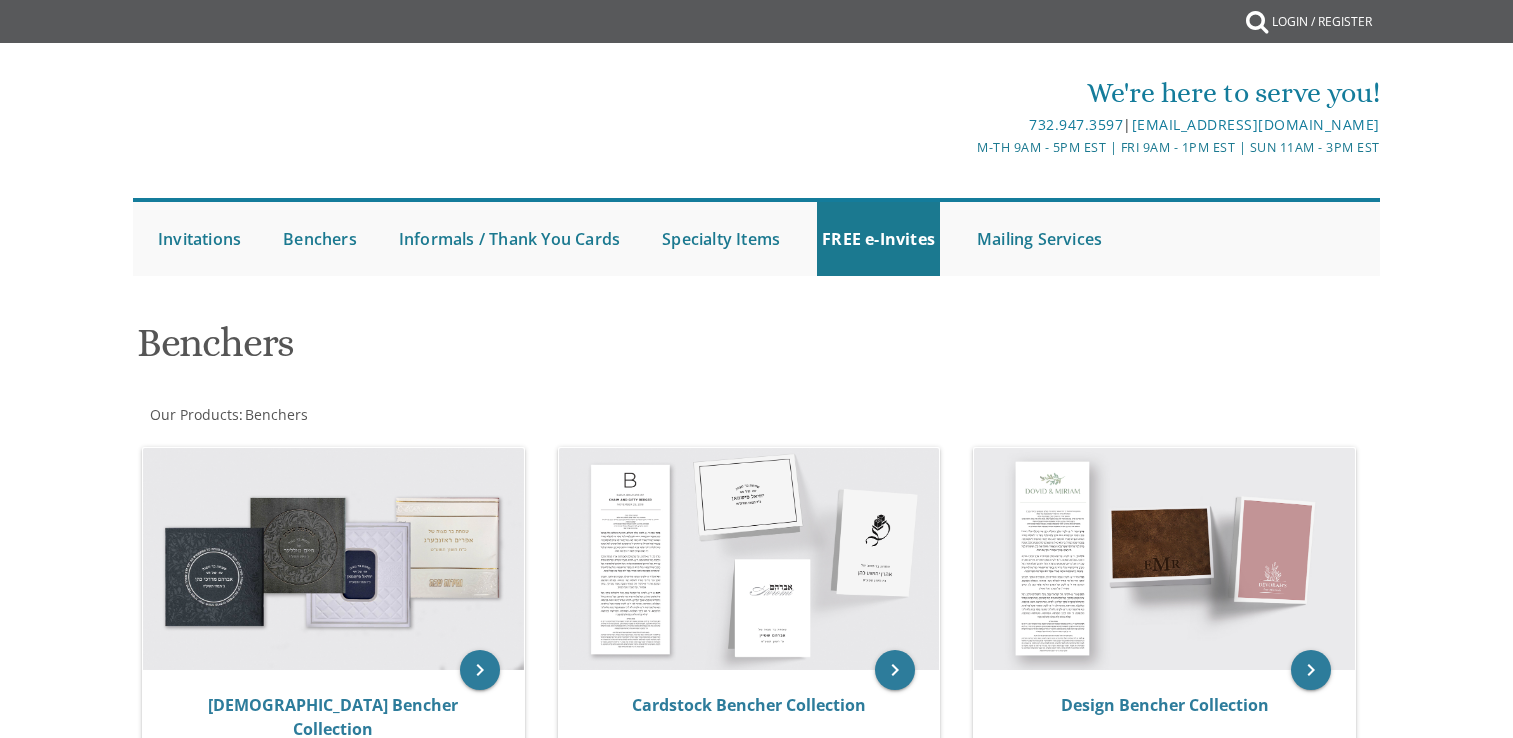scroll, scrollTop: 0, scrollLeft: 0, axis: both 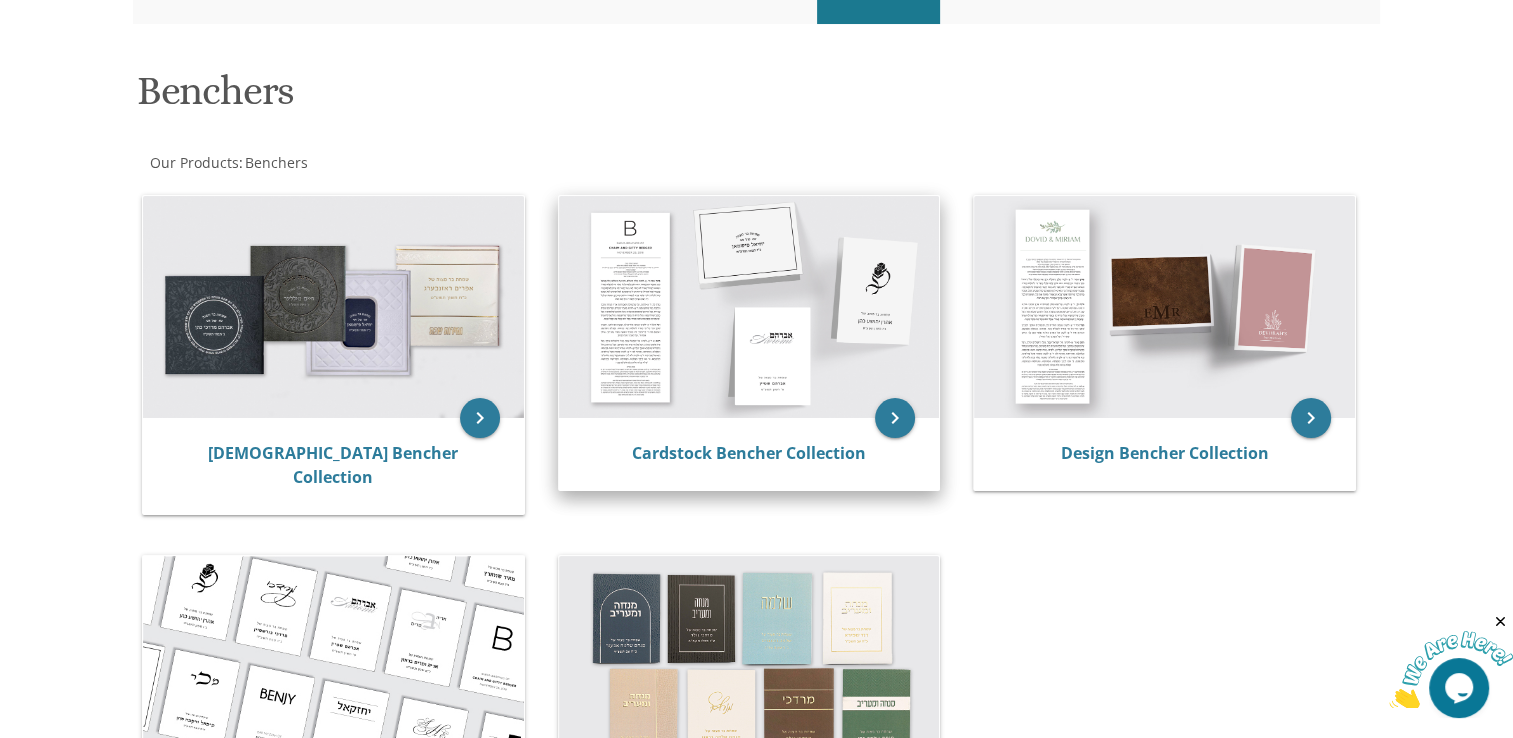 click on "Cardstock Bencher Collection" at bounding box center [749, 454] 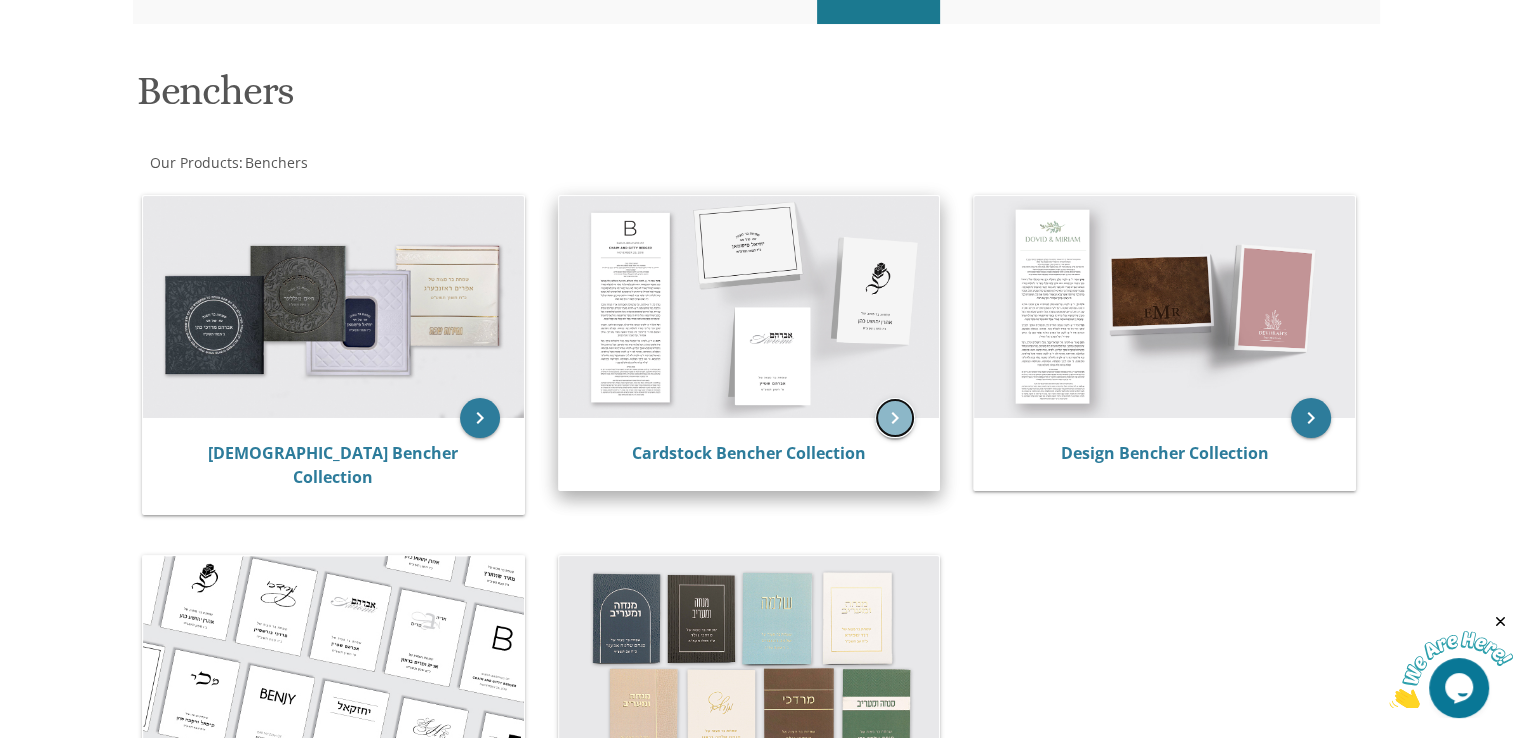 click on "keyboard_arrow_right" at bounding box center [895, 418] 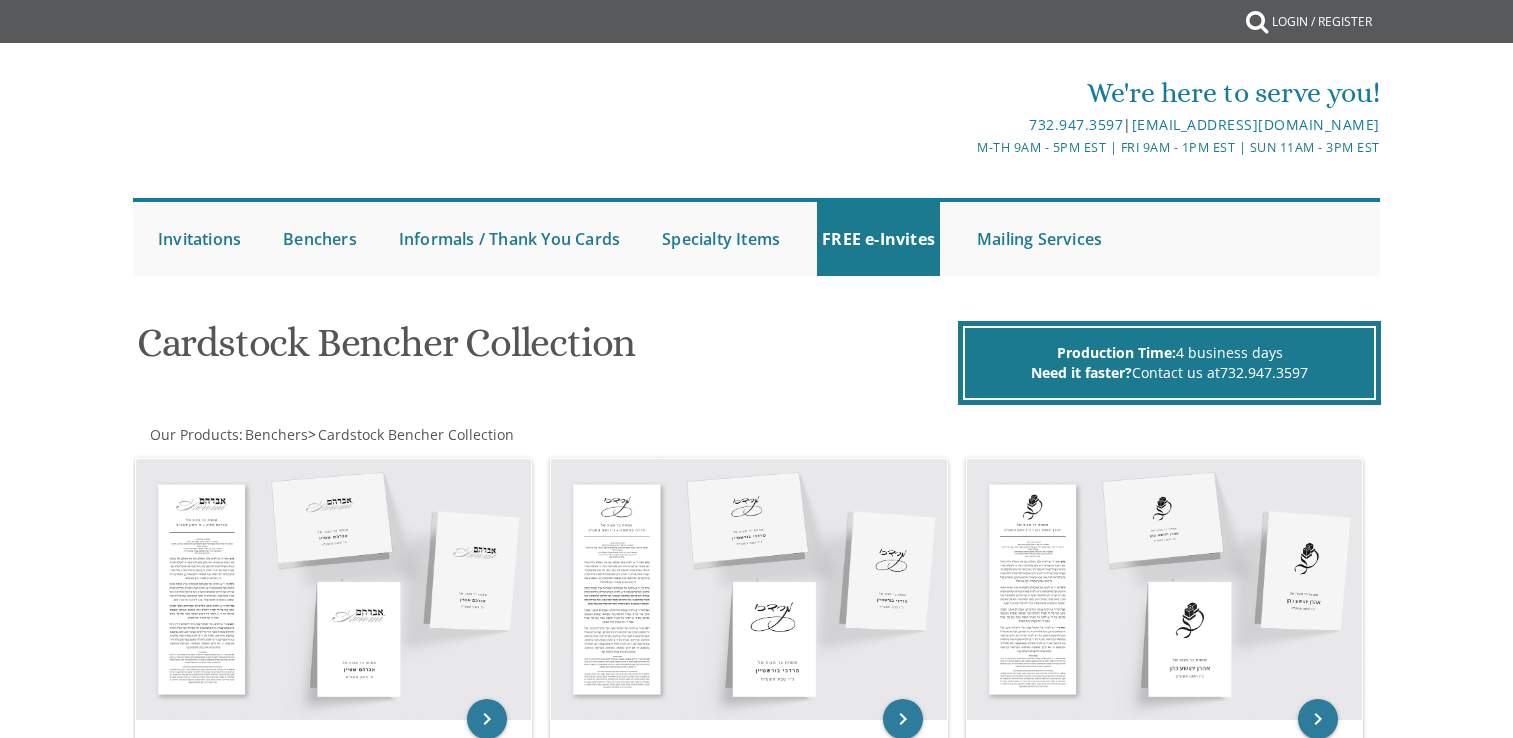 scroll, scrollTop: 0, scrollLeft: 0, axis: both 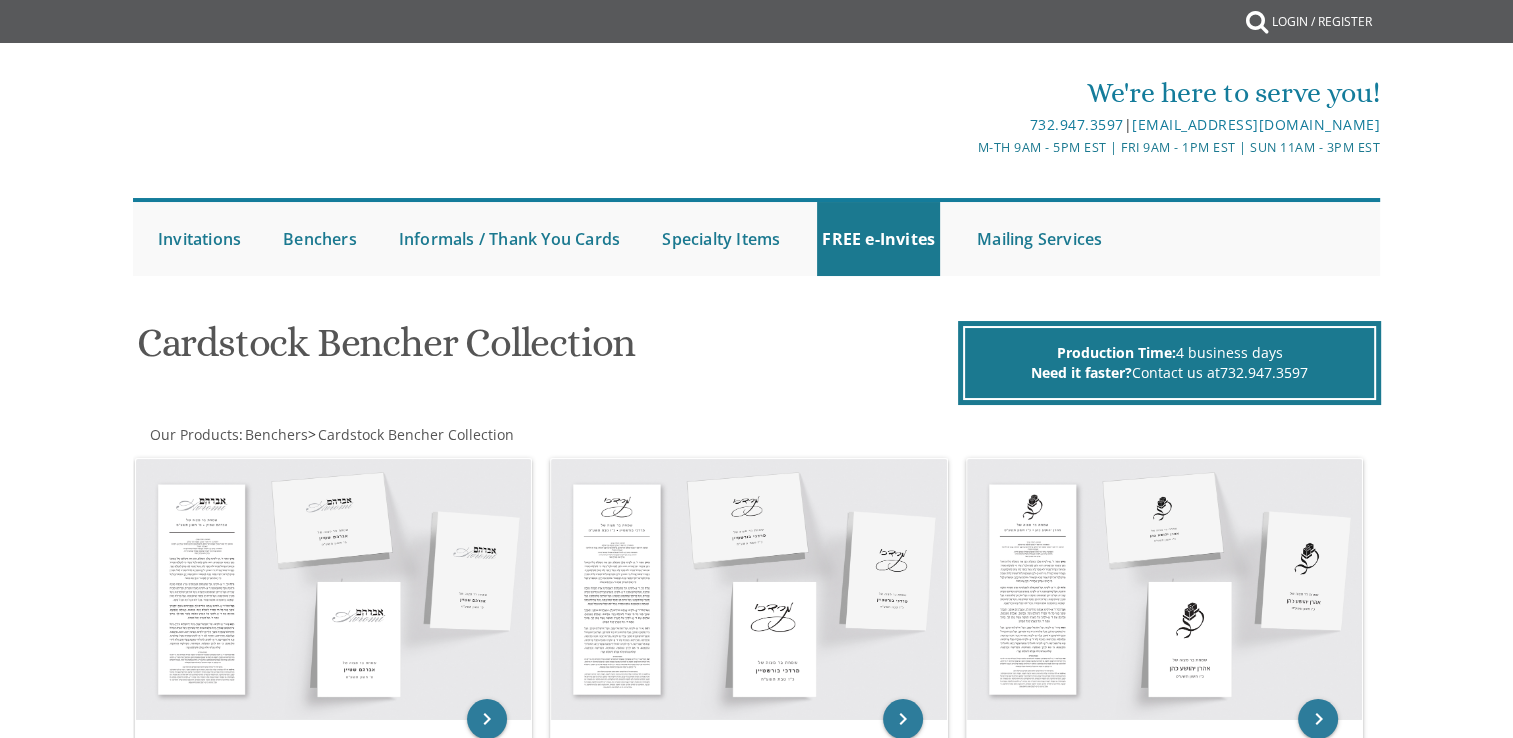 click on "Cardstock Bencher Collection
Production Time:  4 business days
Need it faster?  Contact us at  [PHONE_NUMBER]
Our Products :  Benchers  >  Cardstock Bencher Collection
Sort by:
Select One
SKU
Description
High Price
Low Price
keyboard_arrow_right
Cardstock Bencher Style 1
keyboard_arrow_right
Cardstock Bencher Style 2" at bounding box center (756, 1096) 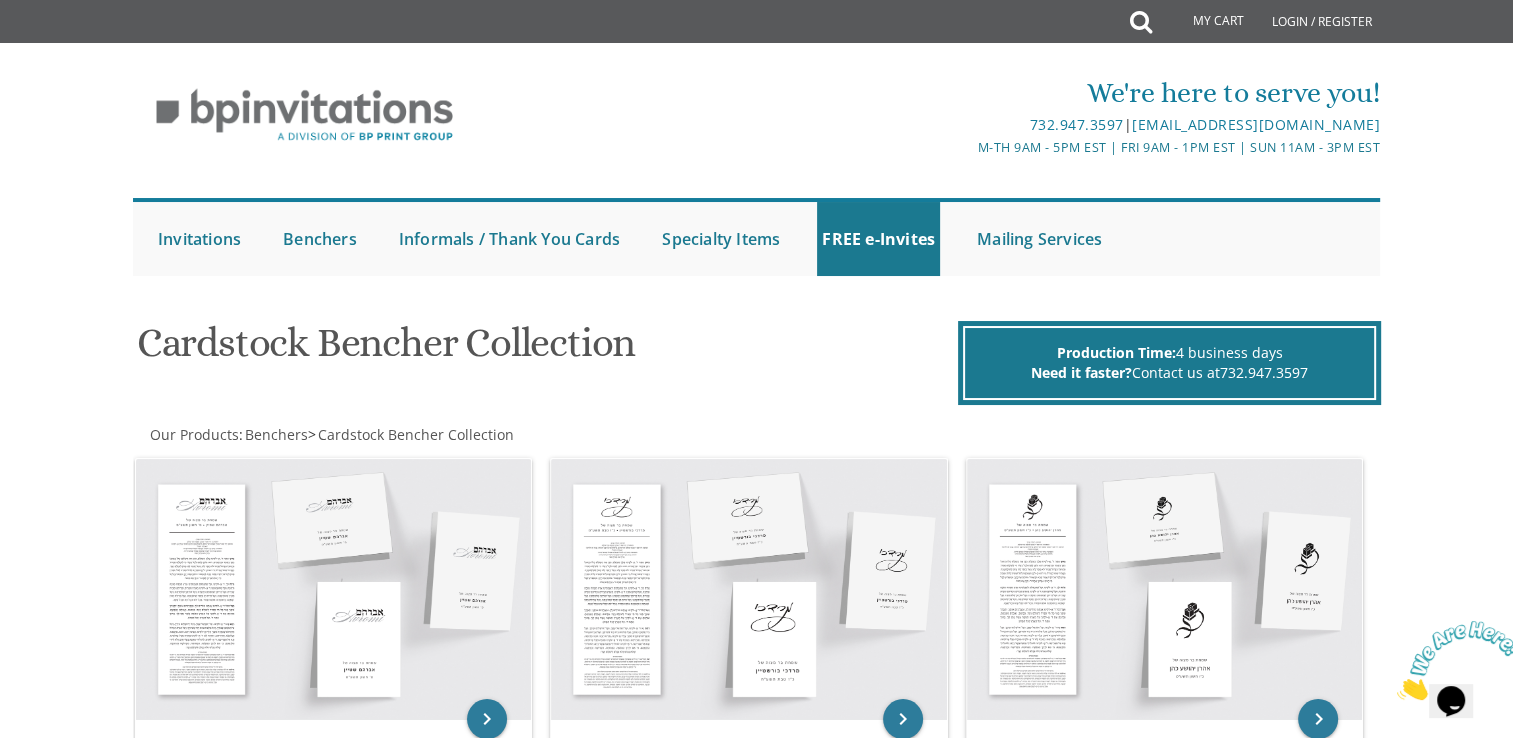 scroll, scrollTop: 0, scrollLeft: 0, axis: both 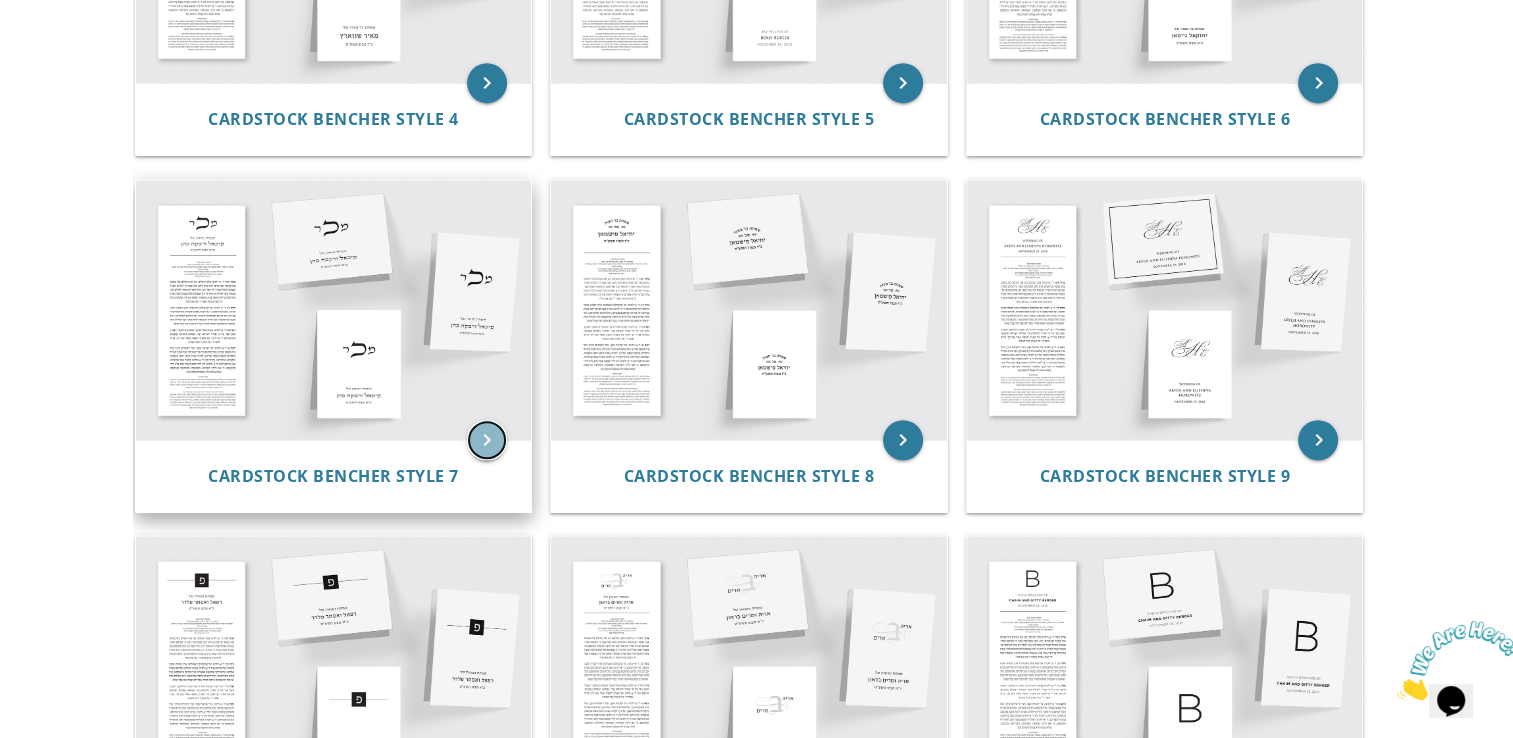 click on "keyboard_arrow_right" at bounding box center (487, 440) 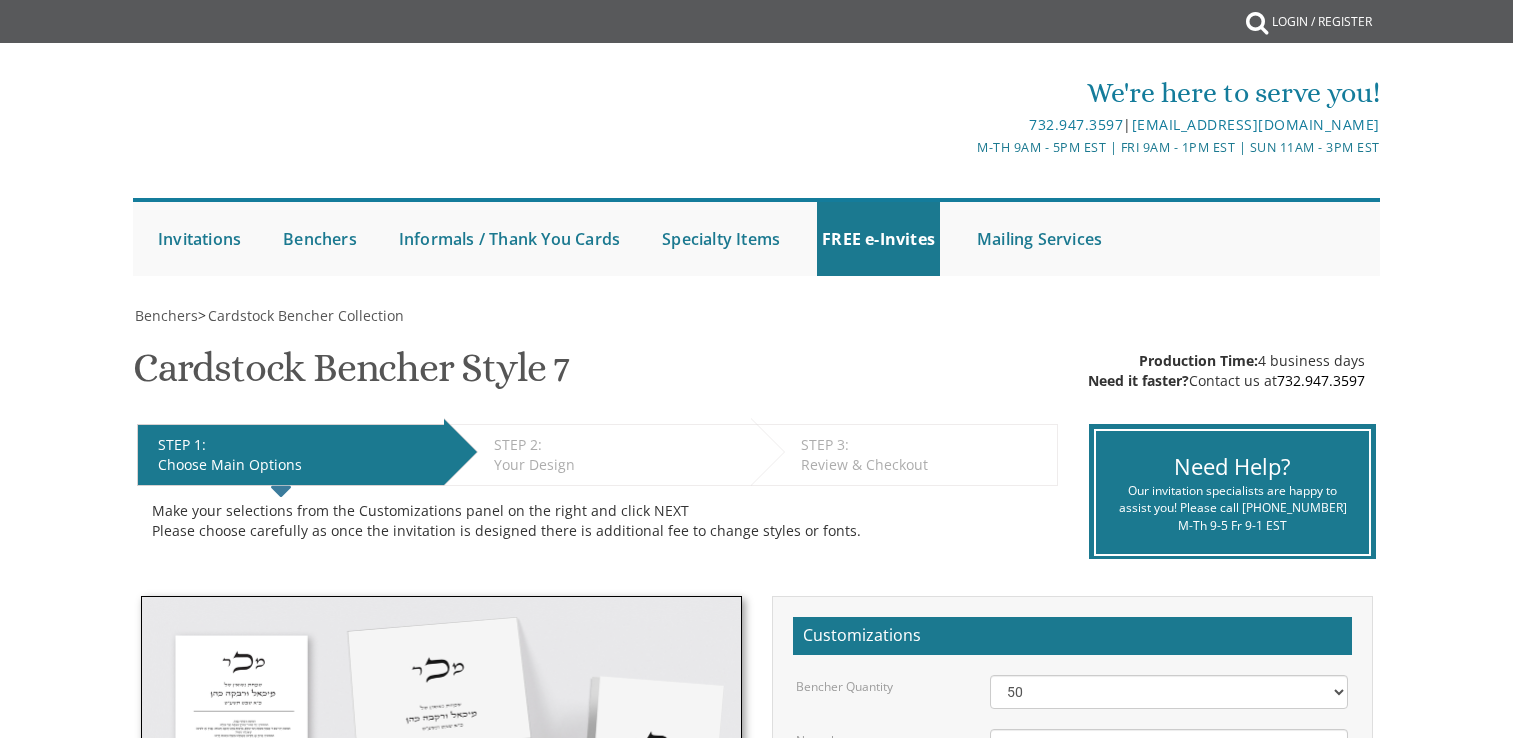 scroll, scrollTop: 0, scrollLeft: 0, axis: both 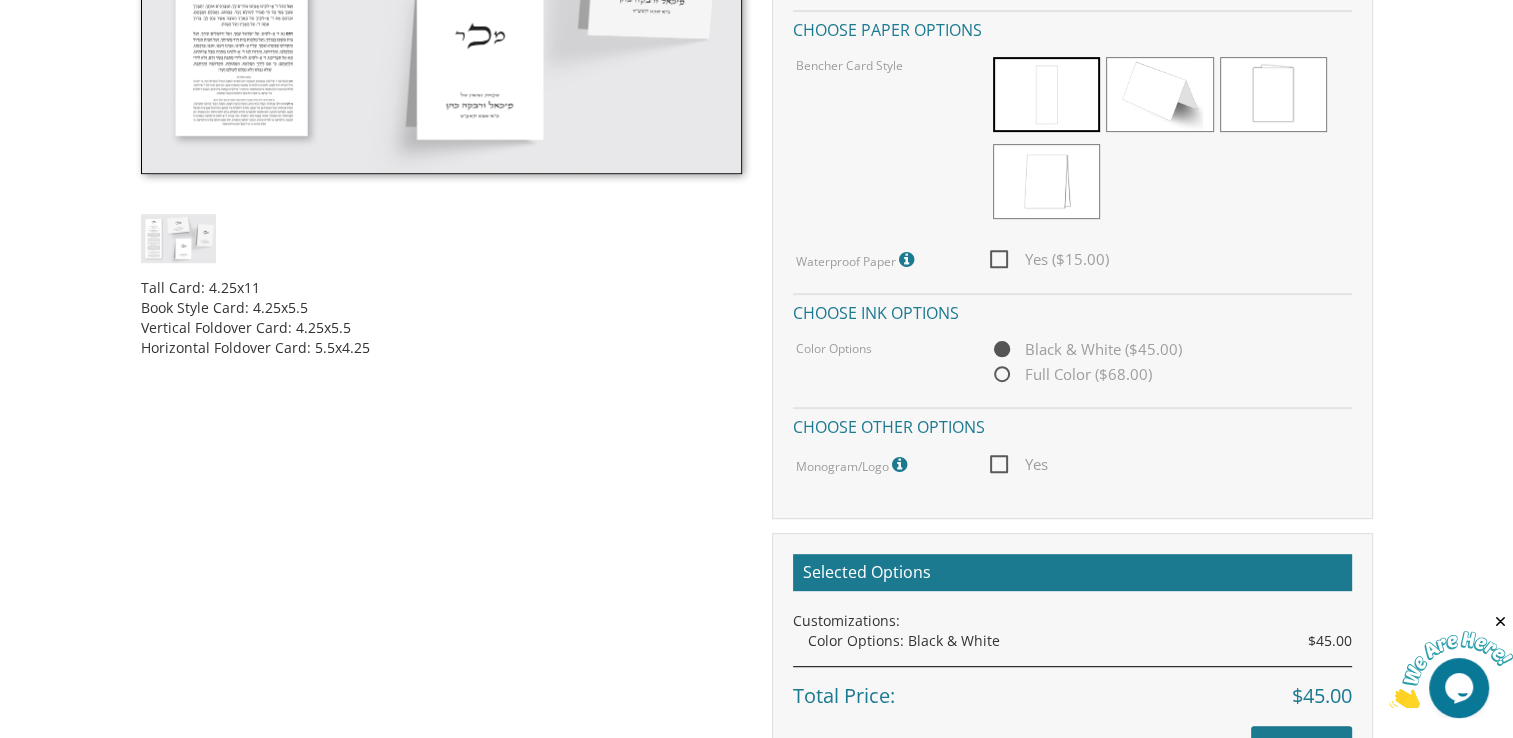 click on "Yes" at bounding box center (1019, 464) 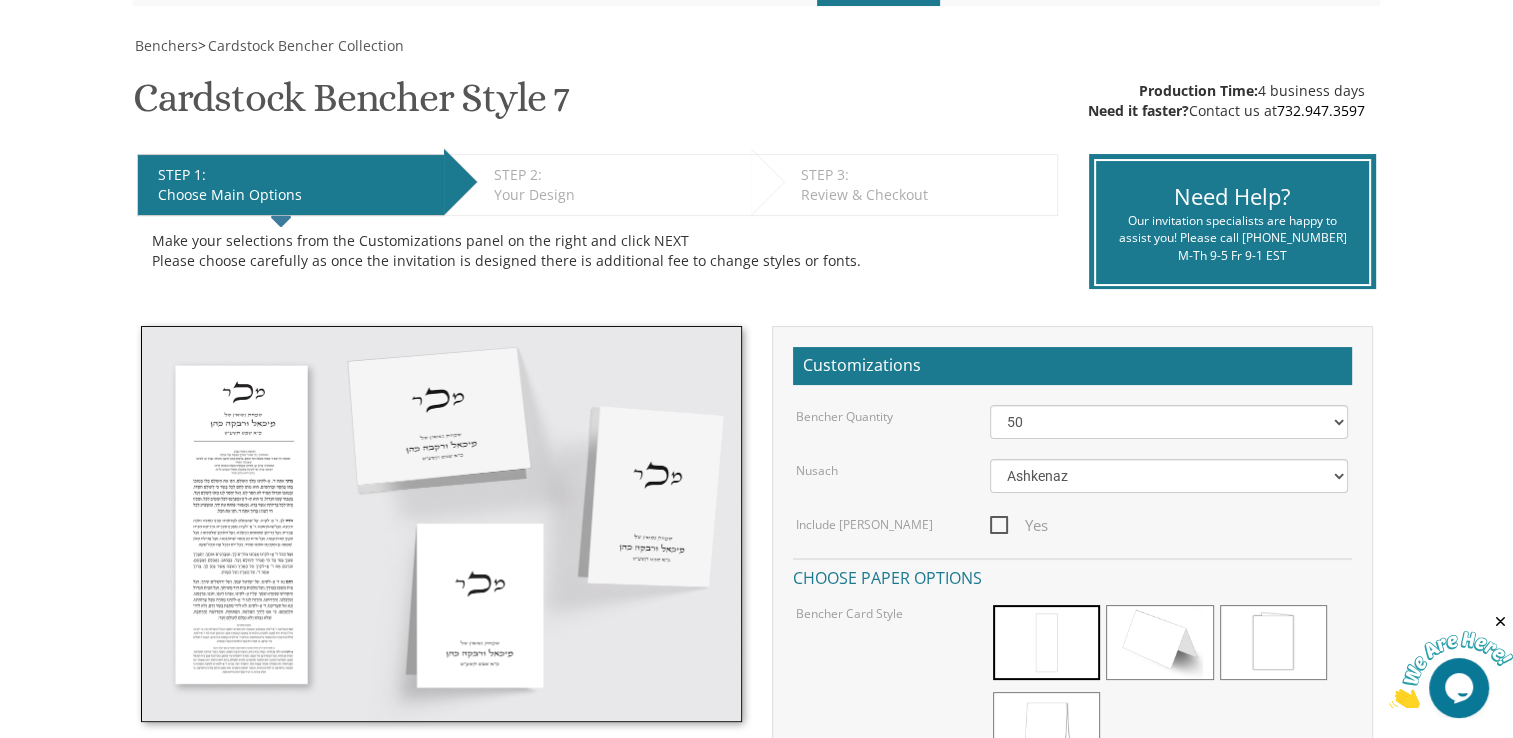 scroll, scrollTop: 0, scrollLeft: 0, axis: both 